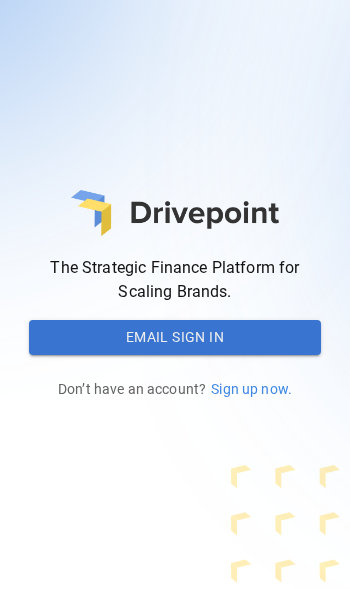 scroll, scrollTop: 0, scrollLeft: 0, axis: both 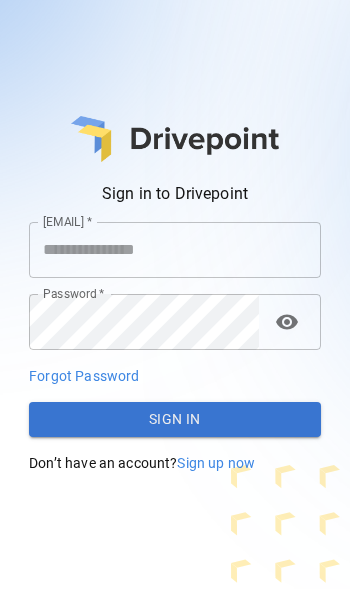 click on "[EMAIL]   *" at bounding box center [175, 250] 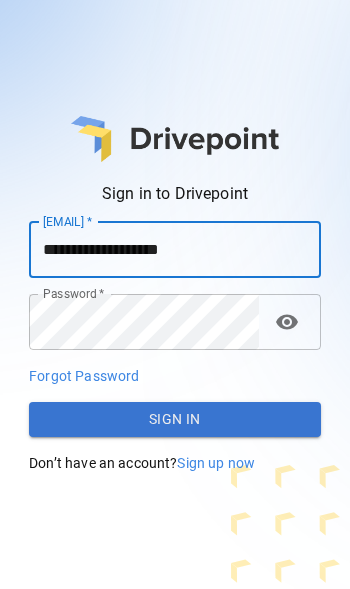 type on "**********" 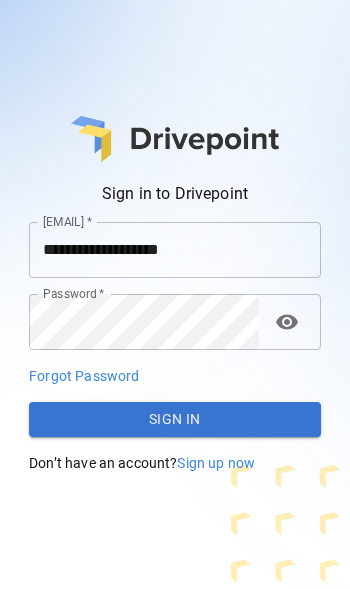 click on "**********" at bounding box center (175, 348) 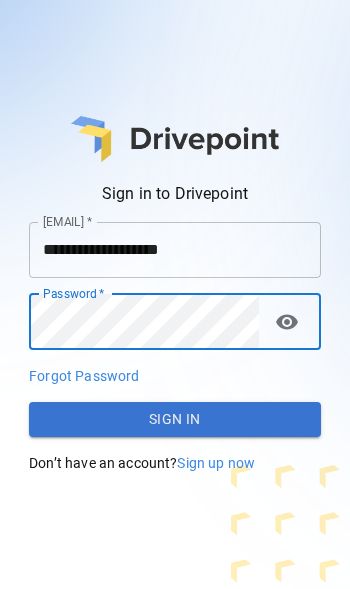 click on "Sign In" at bounding box center [175, 420] 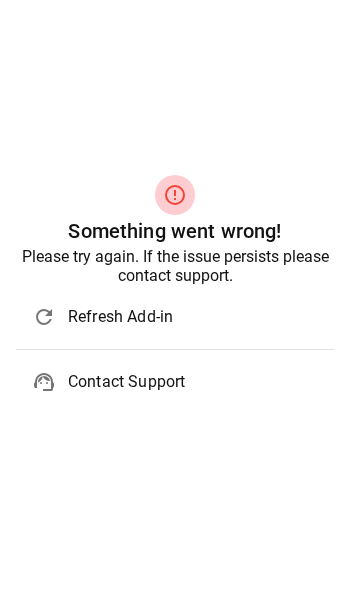 click on "Refresh Add-in" at bounding box center (193, 317) 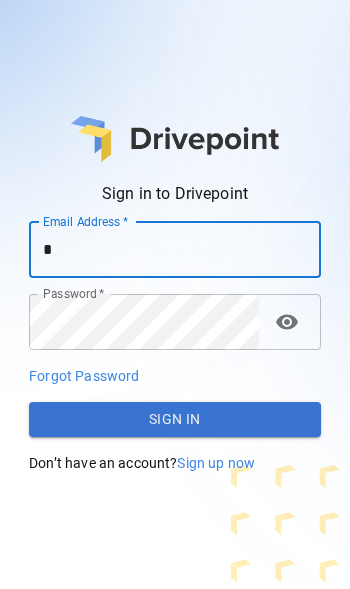 scroll, scrollTop: 0, scrollLeft: 0, axis: both 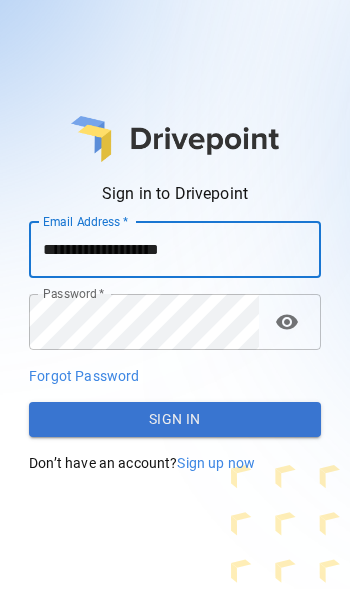 type on "**********" 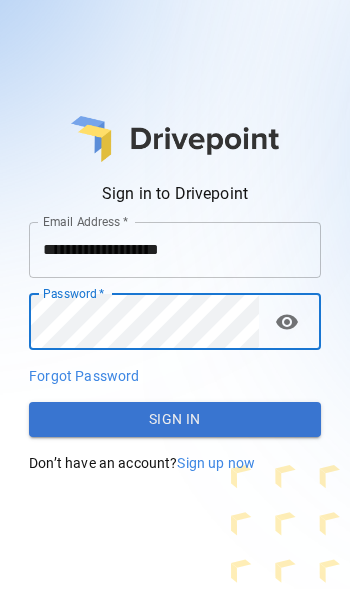 click on "Sign In" at bounding box center [175, 420] 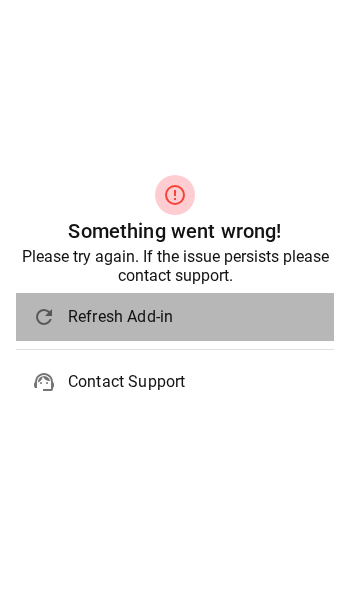 click on "Refresh Add-in" at bounding box center [193, 317] 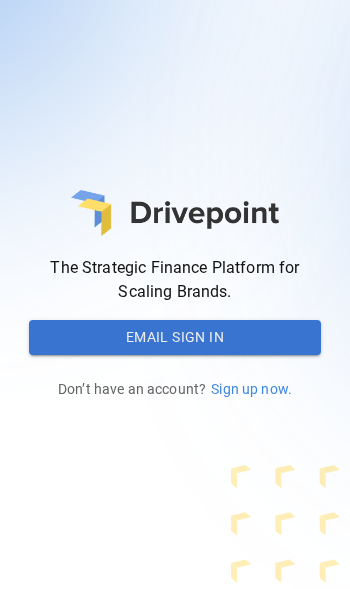 scroll, scrollTop: 0, scrollLeft: 0, axis: both 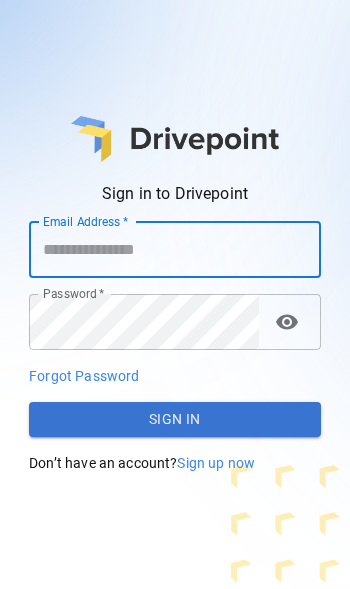 click on "[EMAIL]   *" at bounding box center (175, 250) 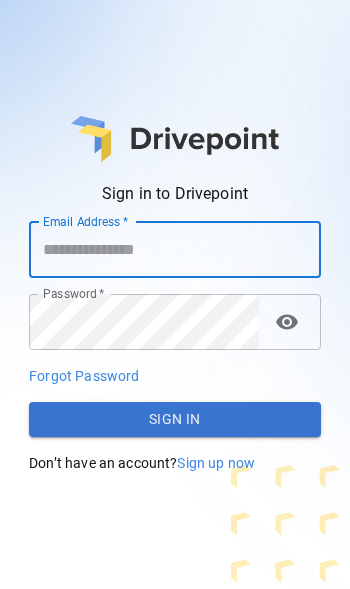 click on "[EMAIL]   *" at bounding box center [175, 250] 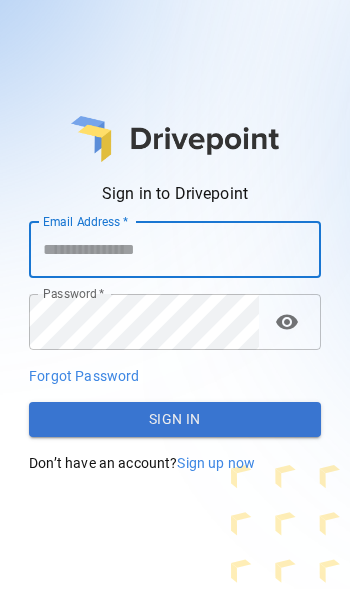 click on "[EMAIL]   *" at bounding box center (175, 250) 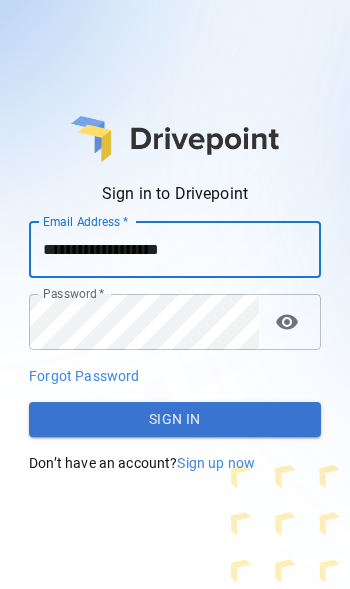 type on "**********" 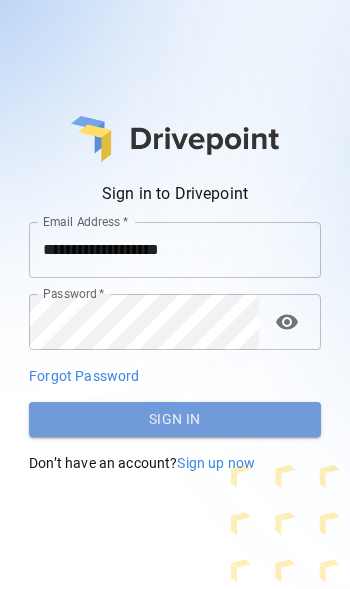 click on "Sign In" at bounding box center (175, 420) 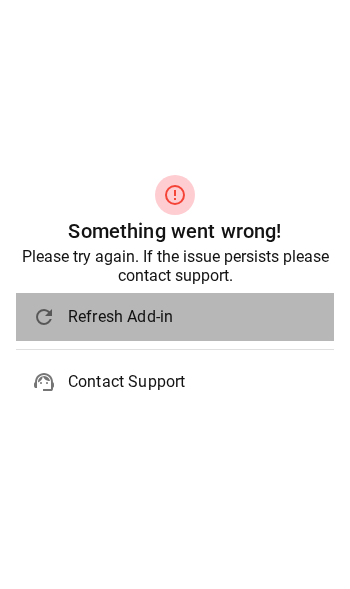 click on "Refresh Add-in" at bounding box center [193, 317] 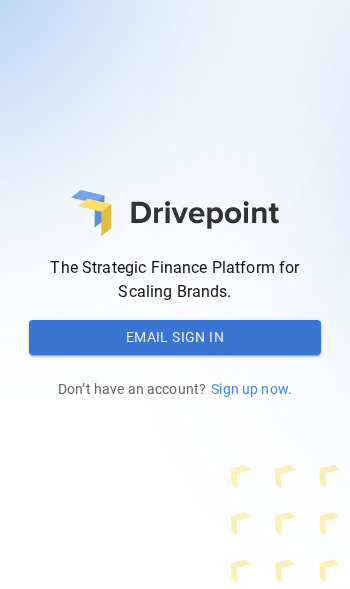 click on "Email Sign In" at bounding box center (175, 338) 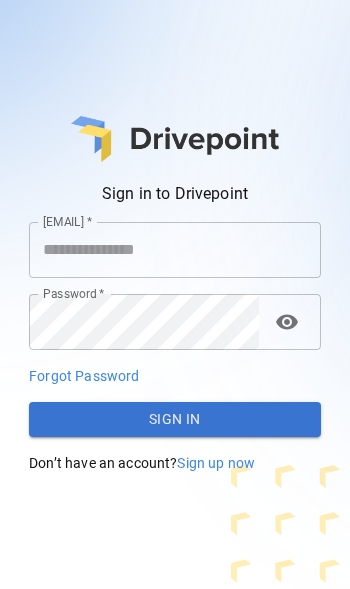 click on "[EMAIL]   *" at bounding box center (175, 250) 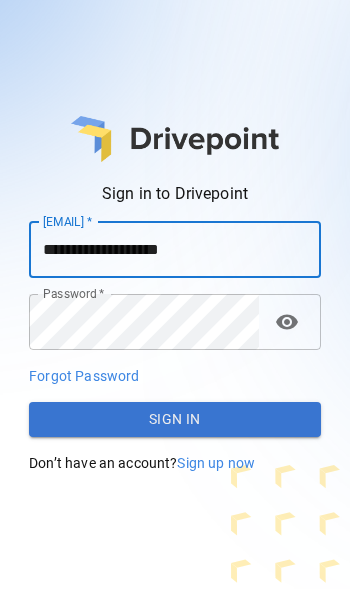 type on "**********" 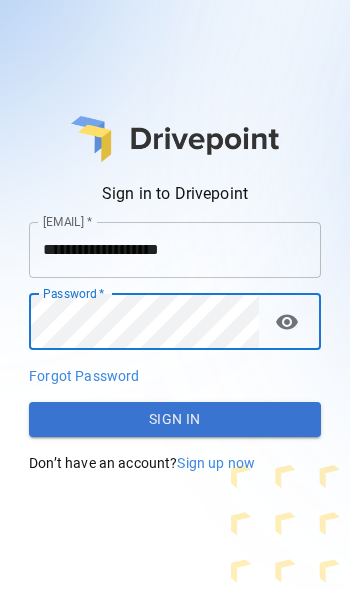 click on "Sign In" at bounding box center (175, 420) 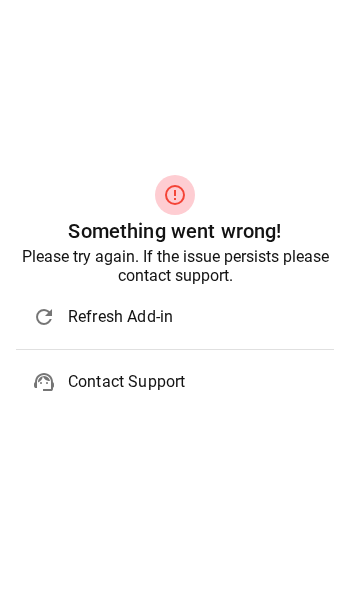 click on "Refresh Add-in" at bounding box center (193, 317) 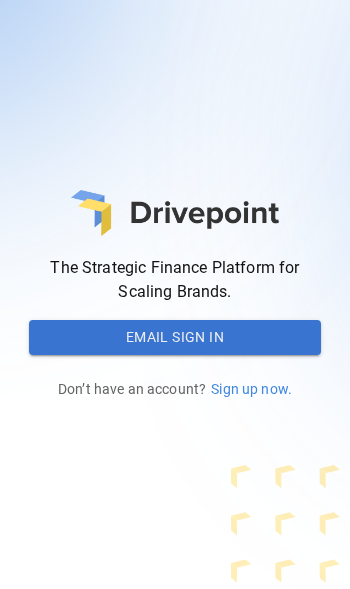 scroll, scrollTop: 0, scrollLeft: 0, axis: both 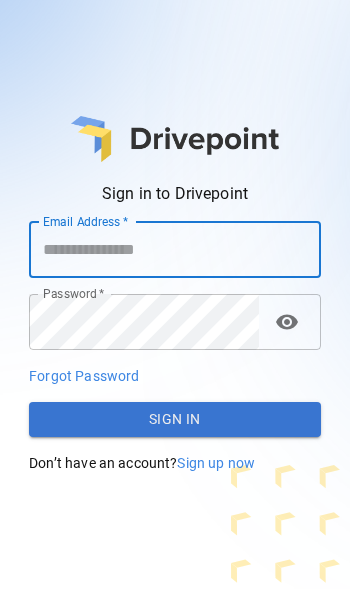click on "Email Address   *" at bounding box center [175, 250] 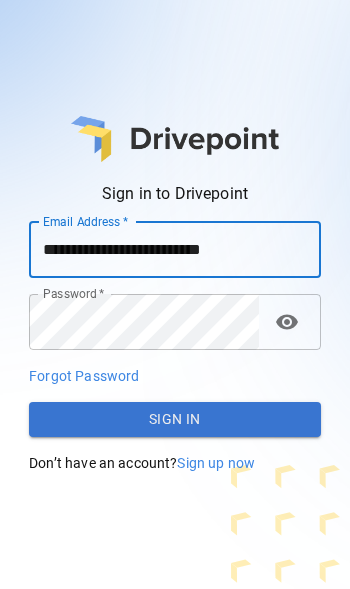 type on "**********" 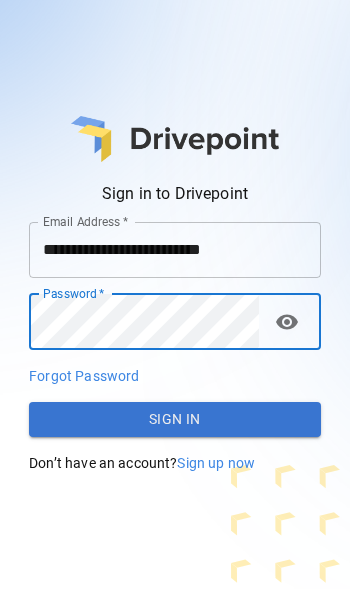 click on "Sign In" at bounding box center (175, 420) 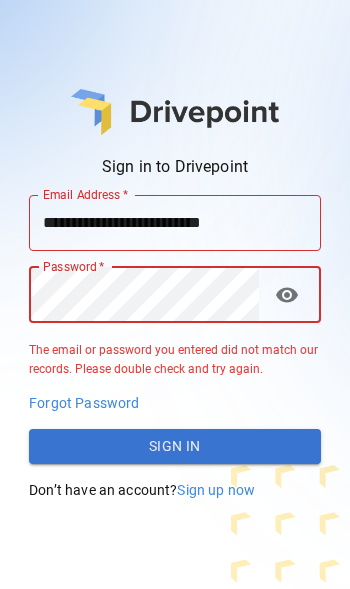 click on "Sign In" at bounding box center [175, 447] 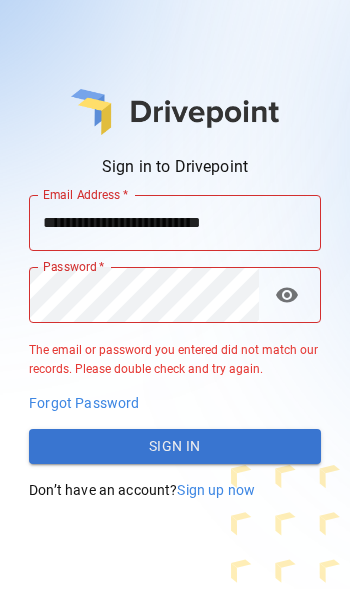 click on "Forgot Password" at bounding box center (84, 403) 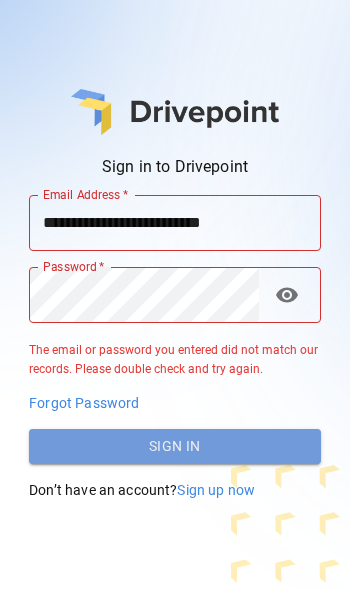 click on "Sign In" at bounding box center (175, 447) 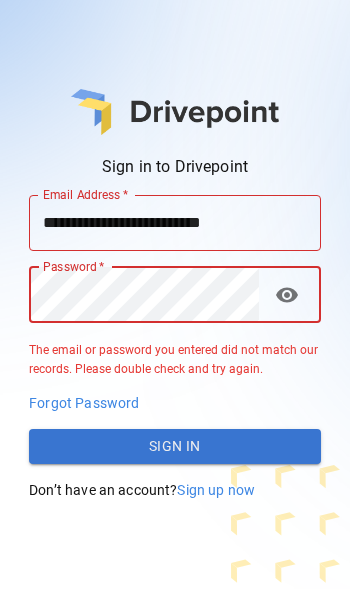 click on "Sign In" at bounding box center [175, 447] 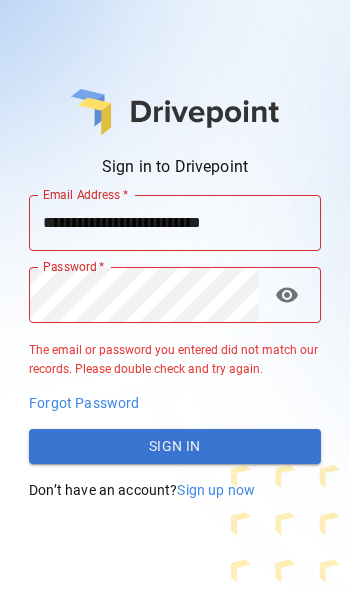 click on "Forgot Password" at bounding box center (84, 403) 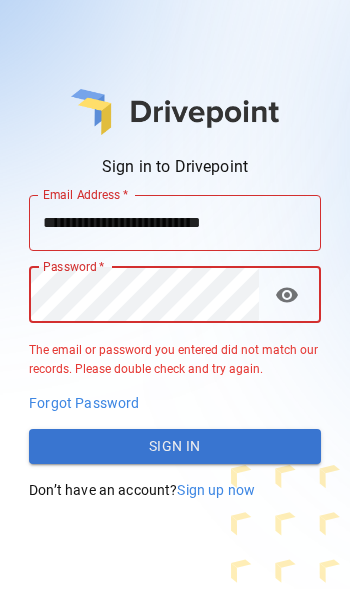 click on "Sign In" at bounding box center [175, 447] 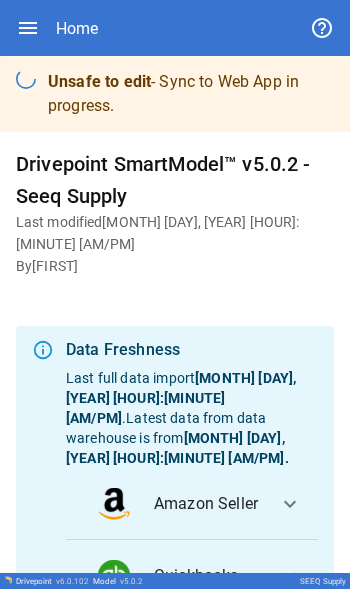 scroll, scrollTop: 0, scrollLeft: 0, axis: both 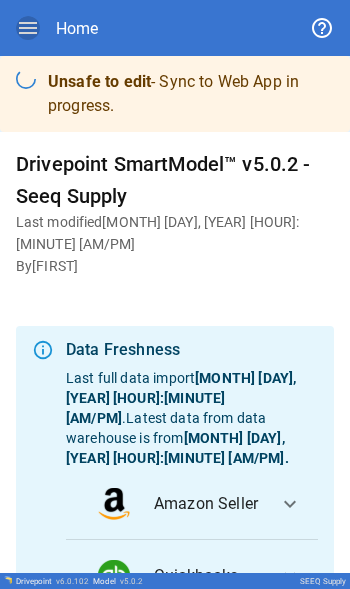 click 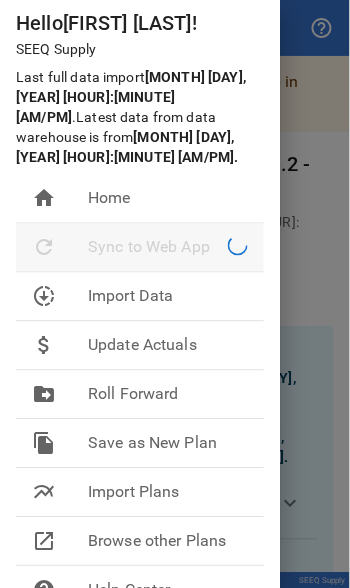 scroll, scrollTop: 113, scrollLeft: 0, axis: vertical 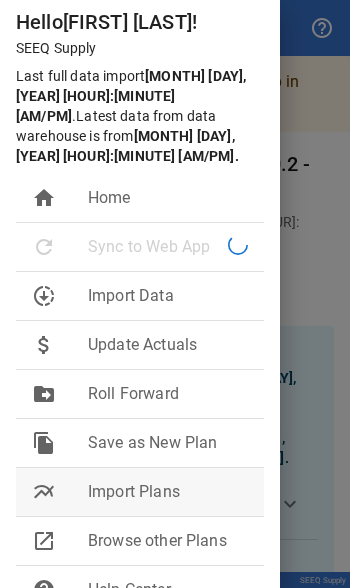 click on "Import Plans" at bounding box center (168, 492) 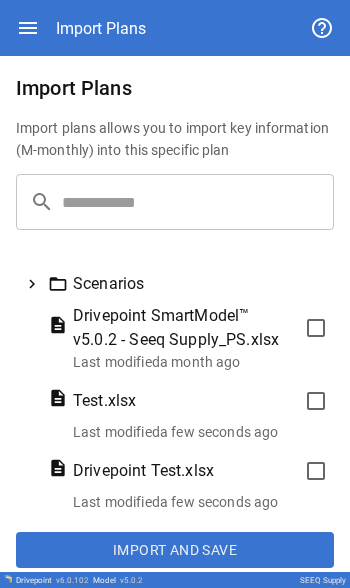 scroll, scrollTop: 156, scrollLeft: 0, axis: vertical 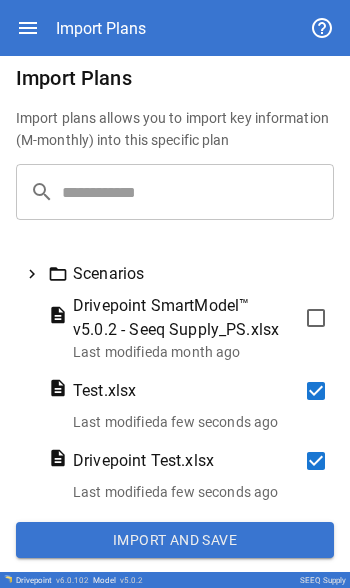 click on "Import and Save" at bounding box center (175, 540) 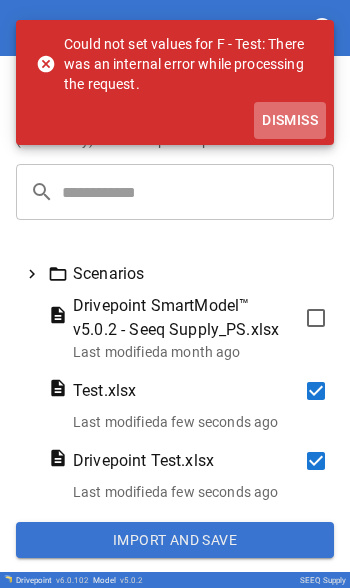 click on "Dismiss" at bounding box center [290, 120] 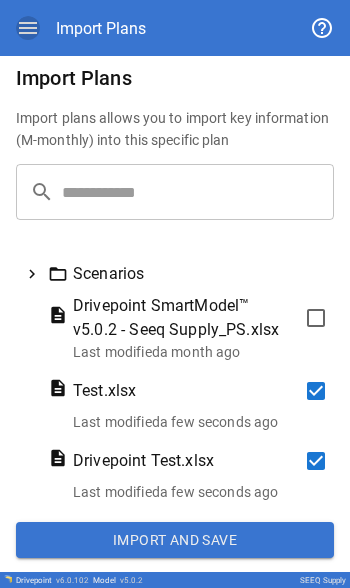 click 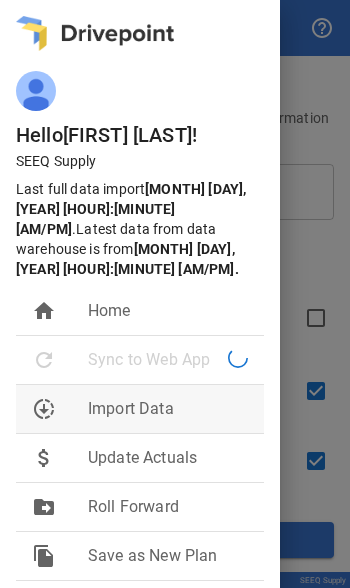 click on "Import Data" at bounding box center [168, 409] 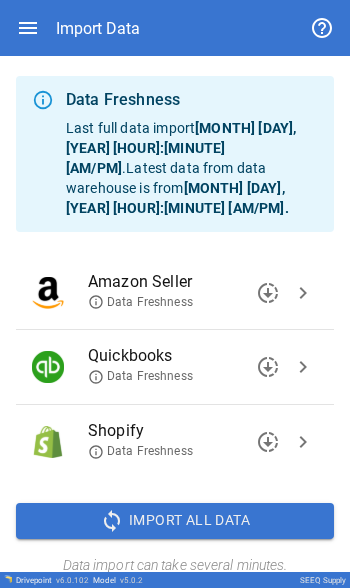 scroll, scrollTop: 43, scrollLeft: 0, axis: vertical 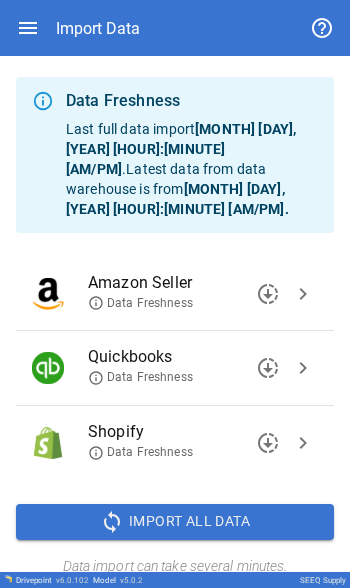 click 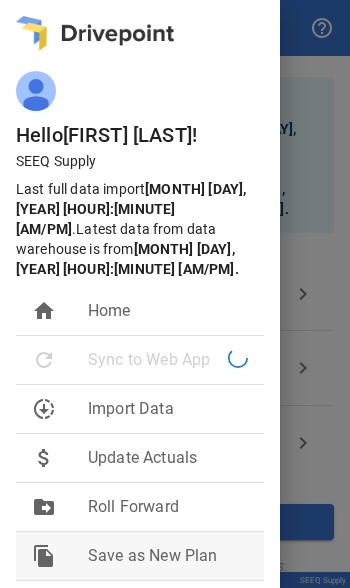 click on "file_copy Save as New Plan" at bounding box center [140, 556] 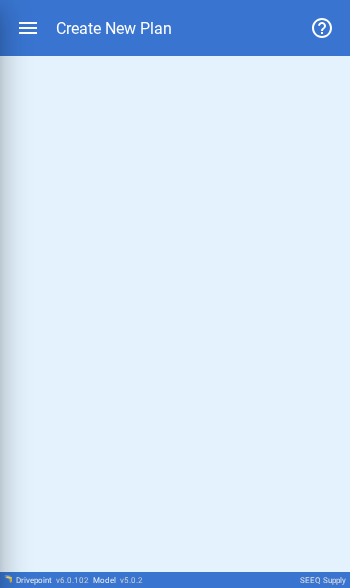 scroll, scrollTop: 212, scrollLeft: 0, axis: vertical 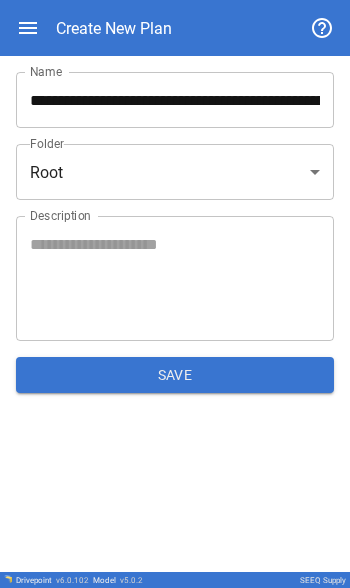 click on "**********" at bounding box center [175, 294] 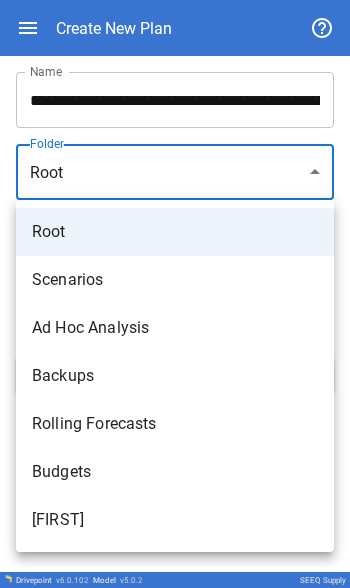 click at bounding box center (175, 294) 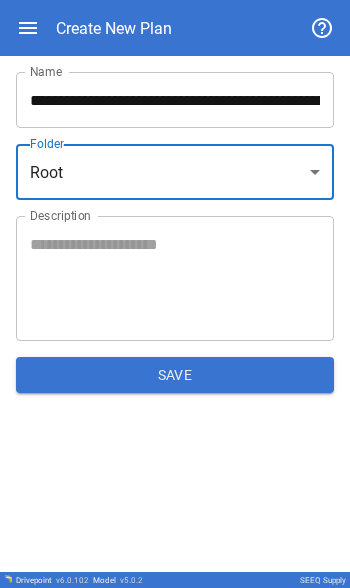 click 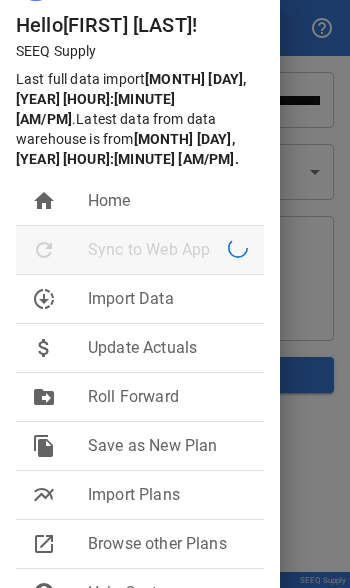 scroll, scrollTop: 104, scrollLeft: 0, axis: vertical 